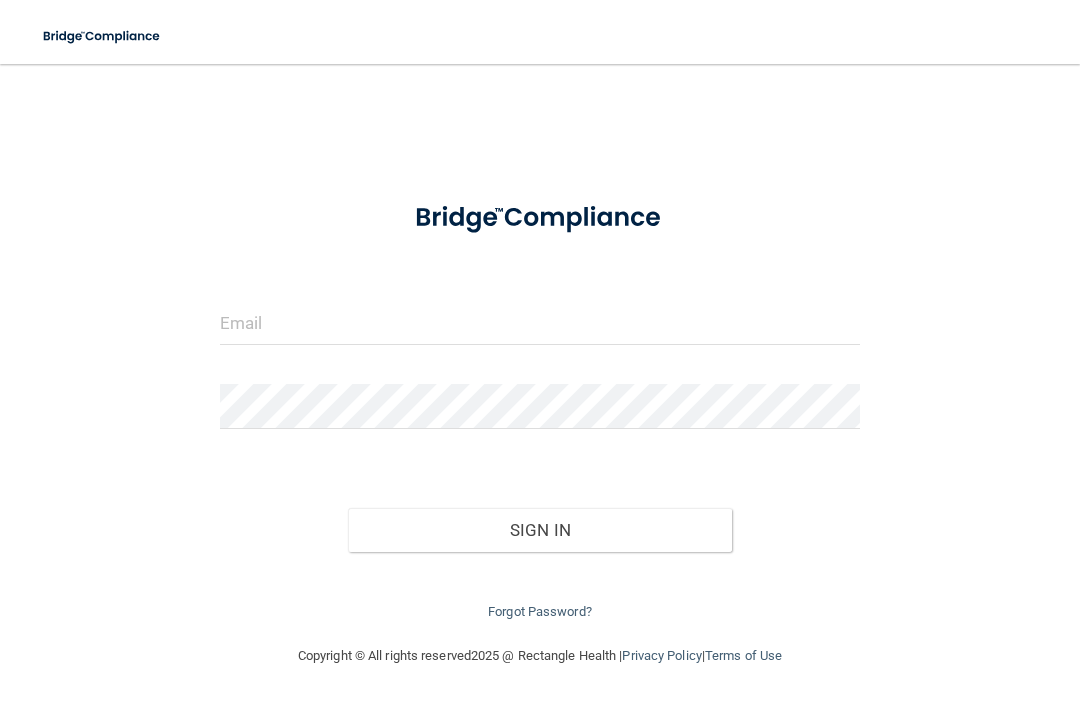 scroll, scrollTop: 0, scrollLeft: 0, axis: both 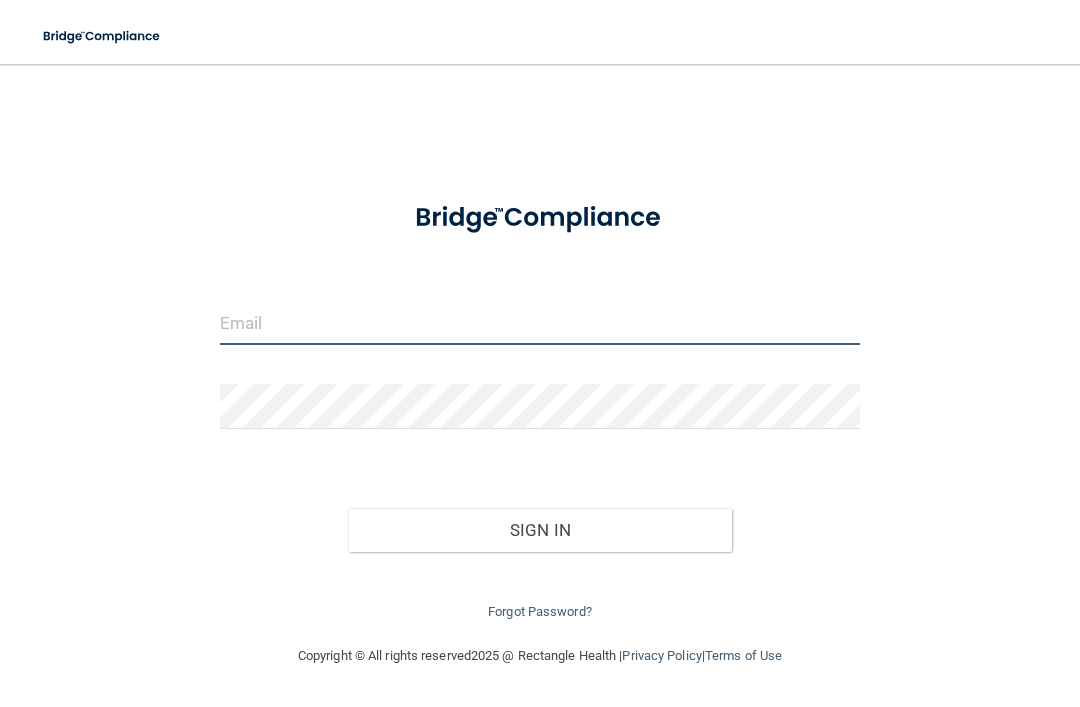 click at bounding box center (540, 322) 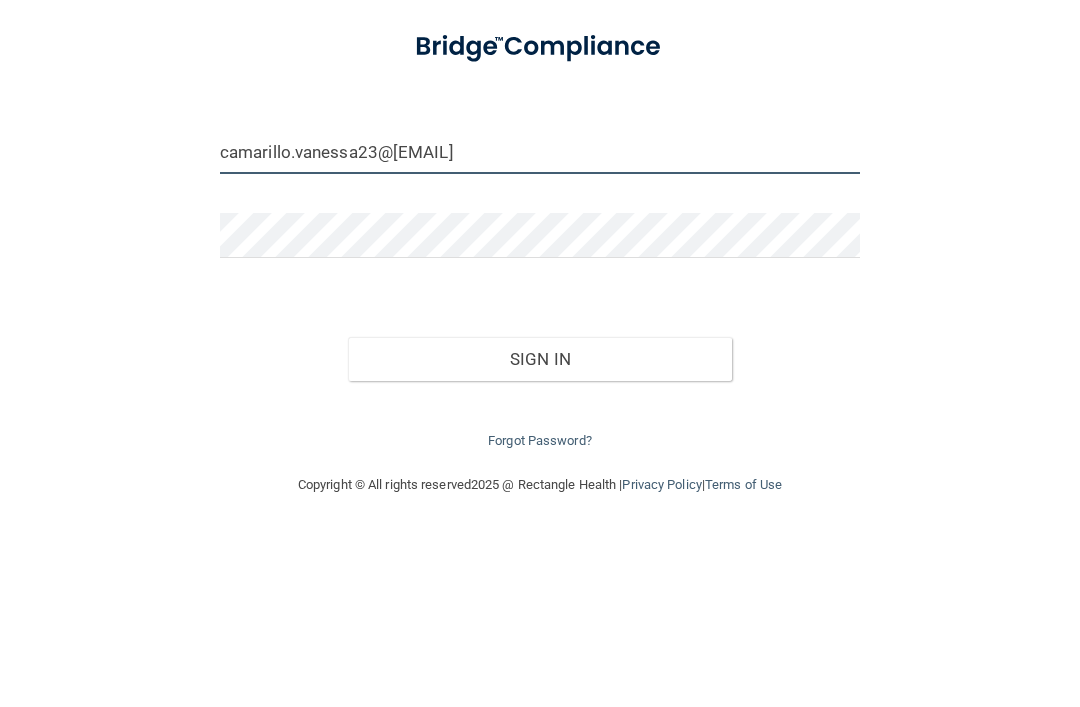 type on "[EMAIL]" 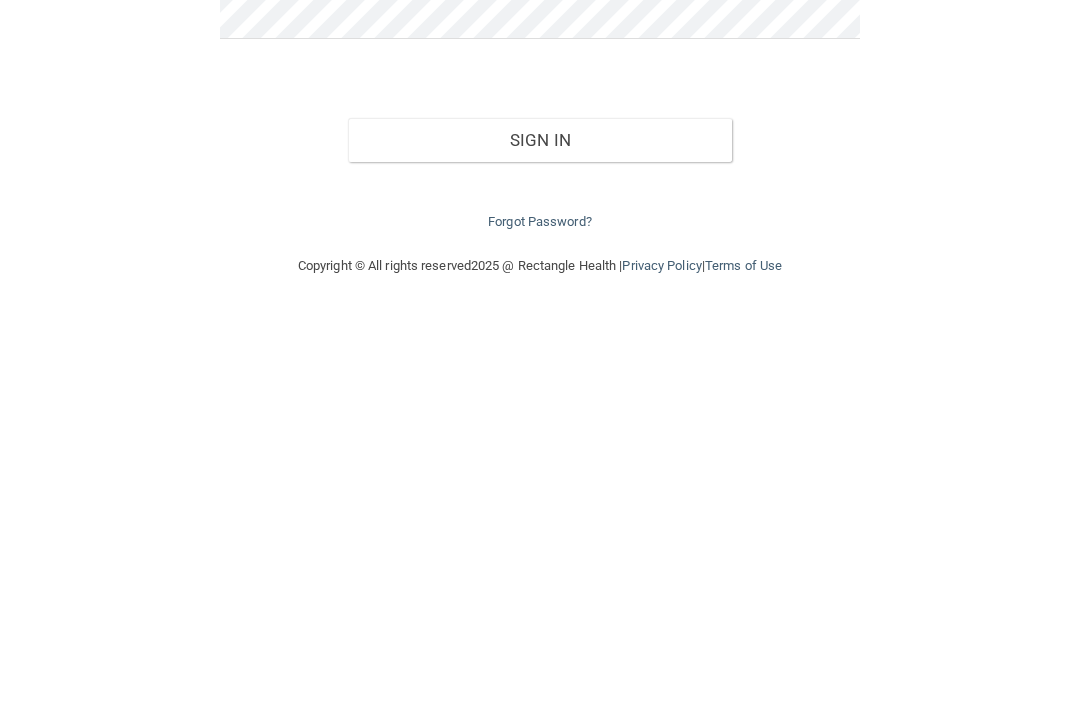 click on "Sign In" at bounding box center (540, 530) 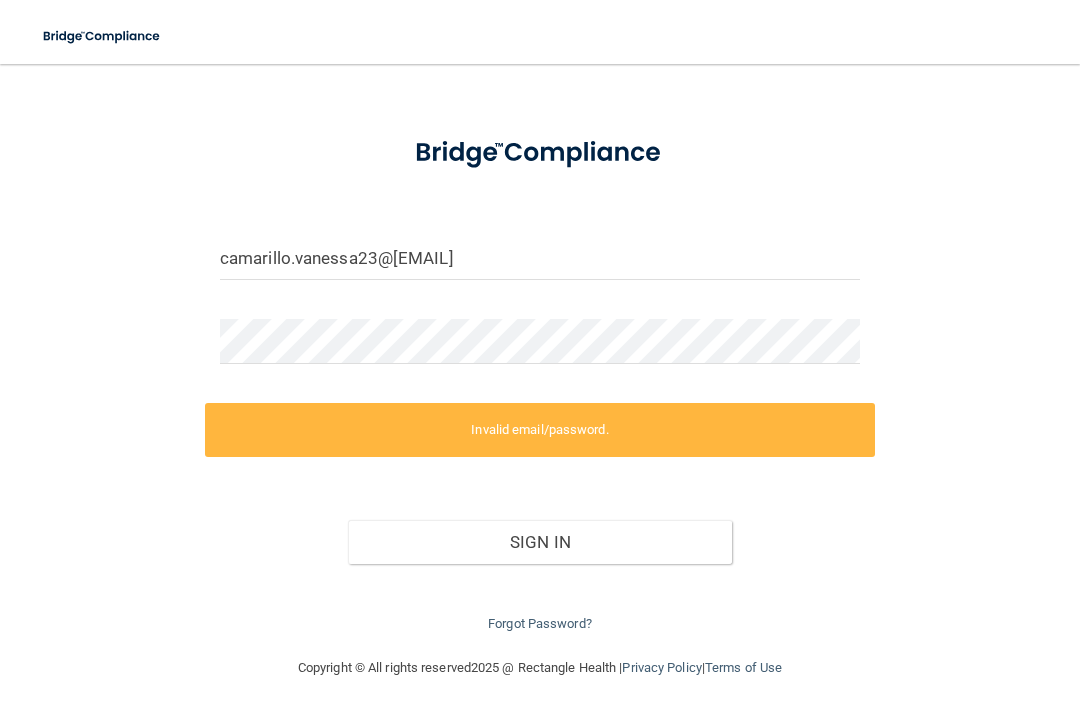 click on "Forgot Password?" at bounding box center (540, 623) 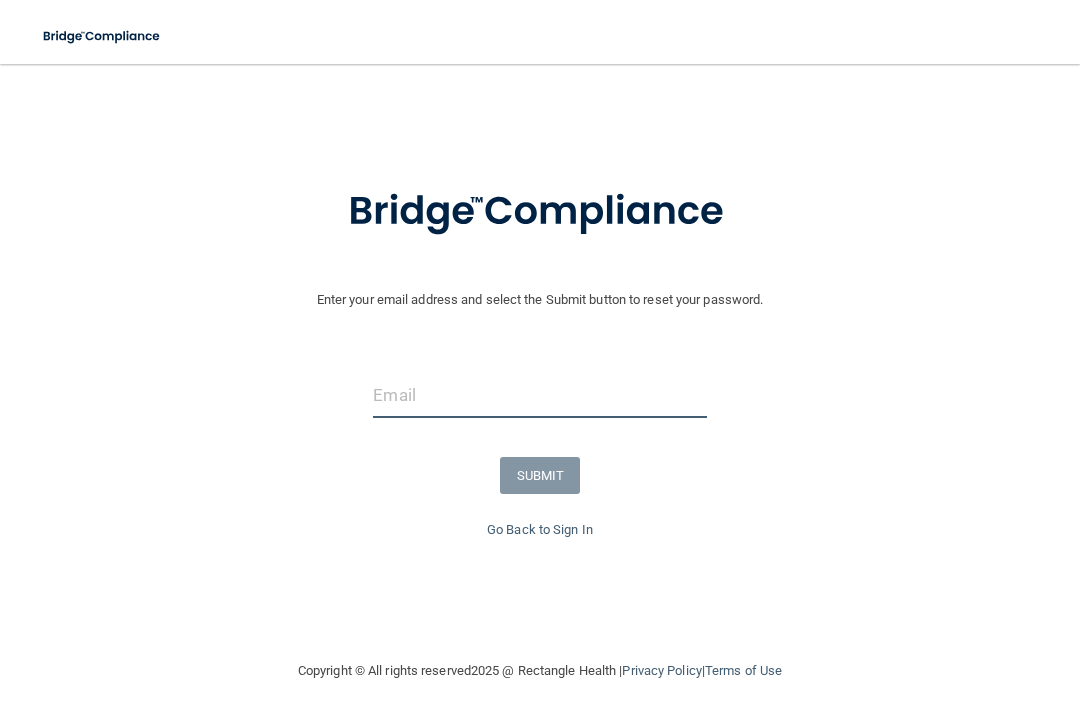 click at bounding box center [539, 395] 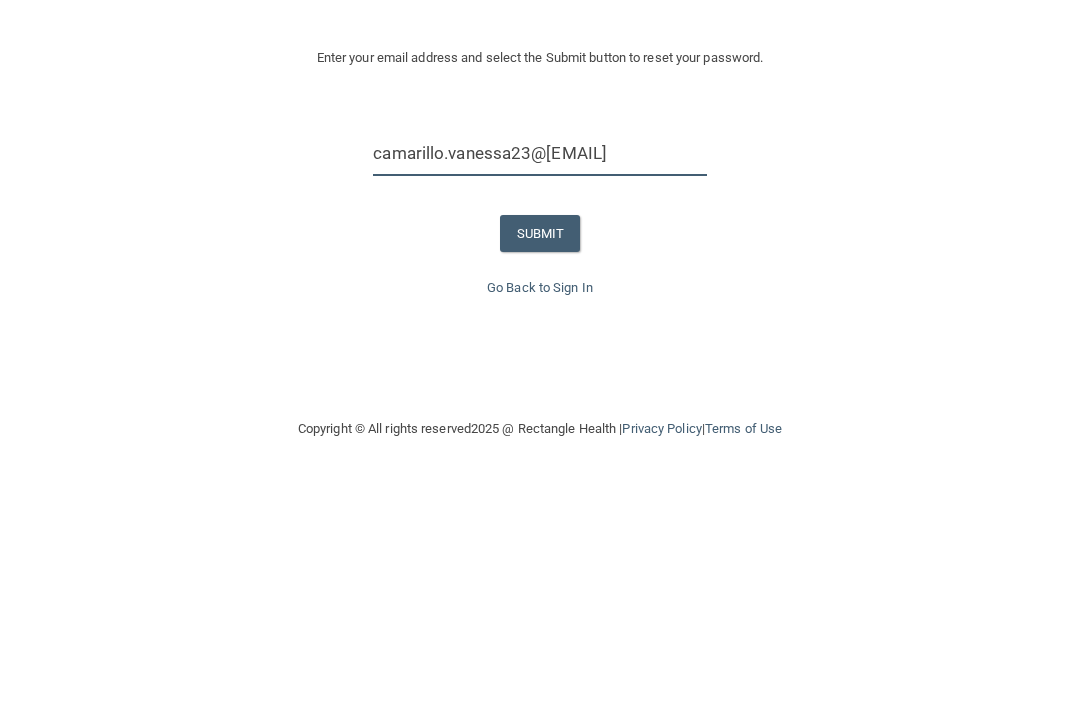 type on "[EMAIL]" 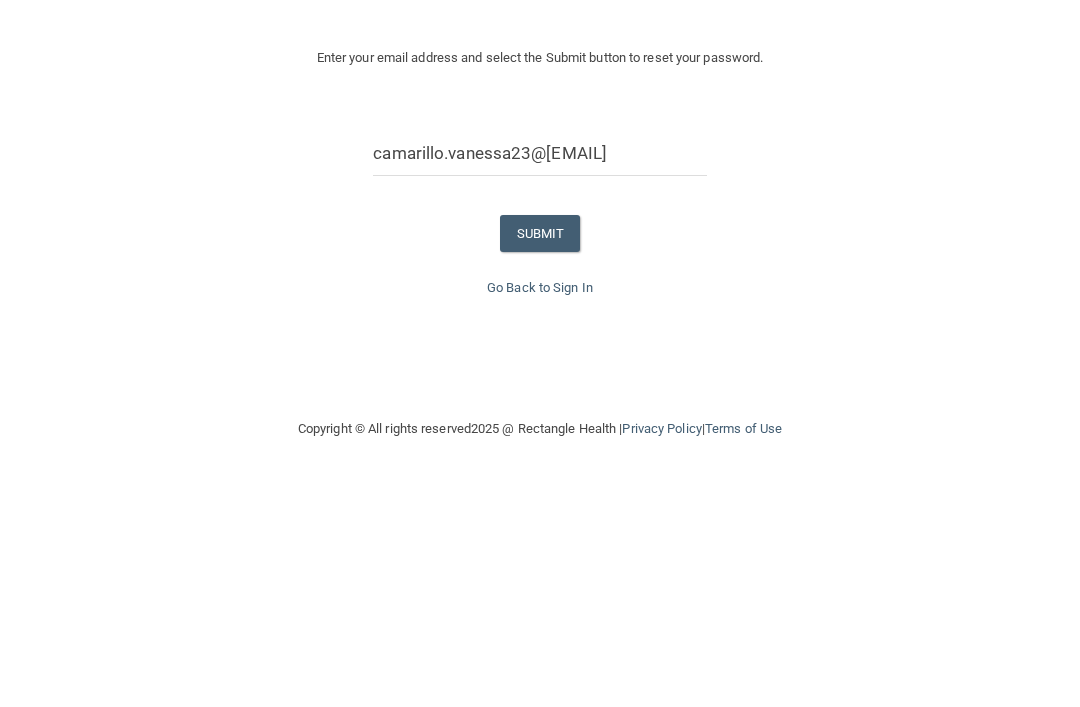 click on "SUBMIT" at bounding box center (540, 475) 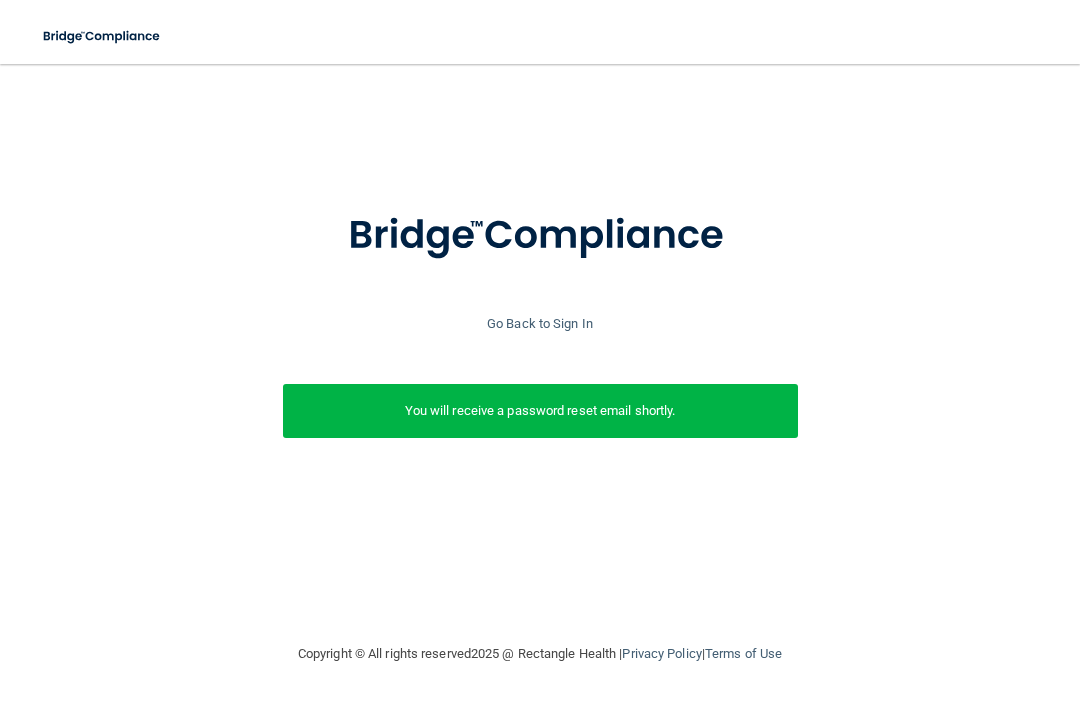 scroll, scrollTop: 0, scrollLeft: -1, axis: horizontal 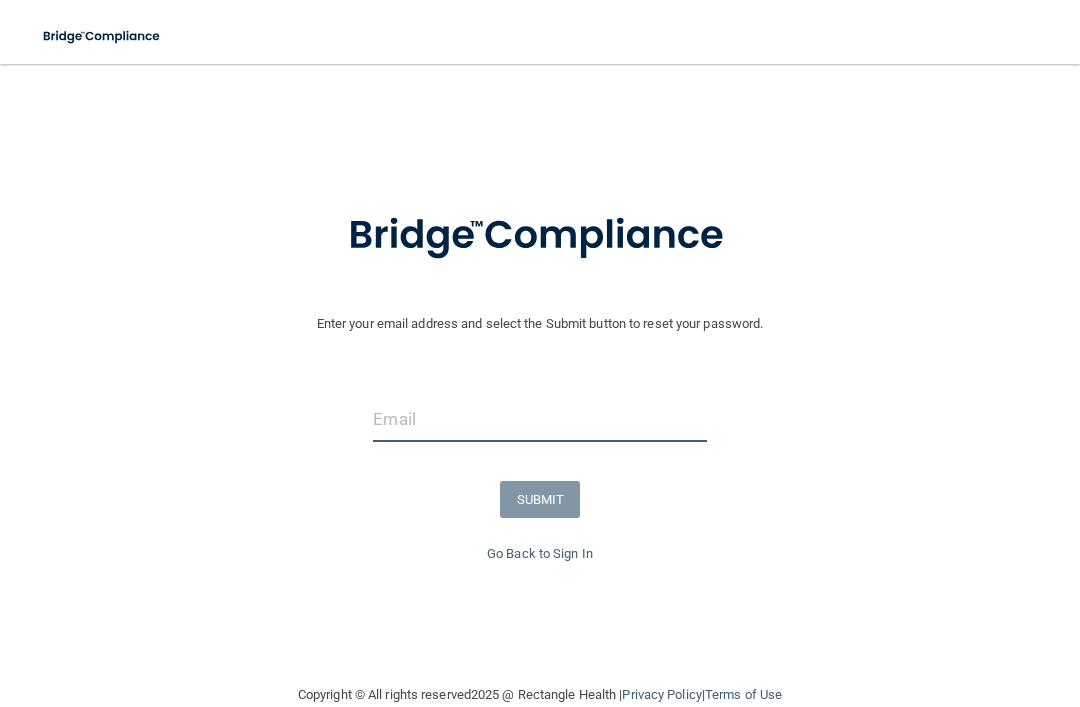 click at bounding box center [539, 419] 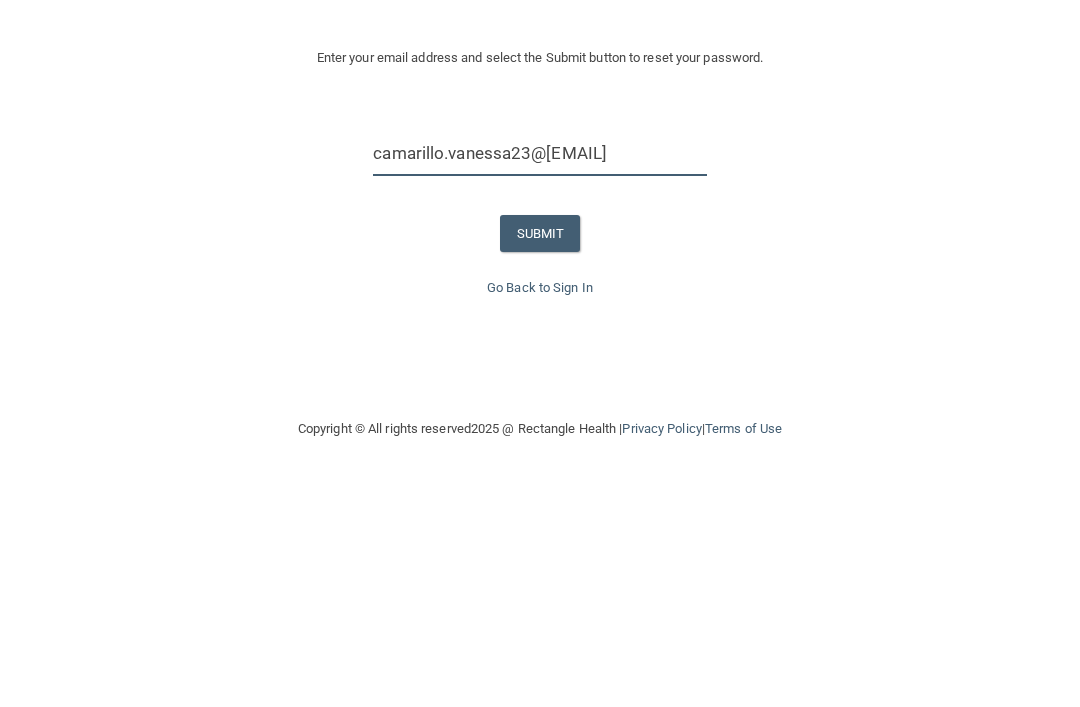 type on "[EMAIL]" 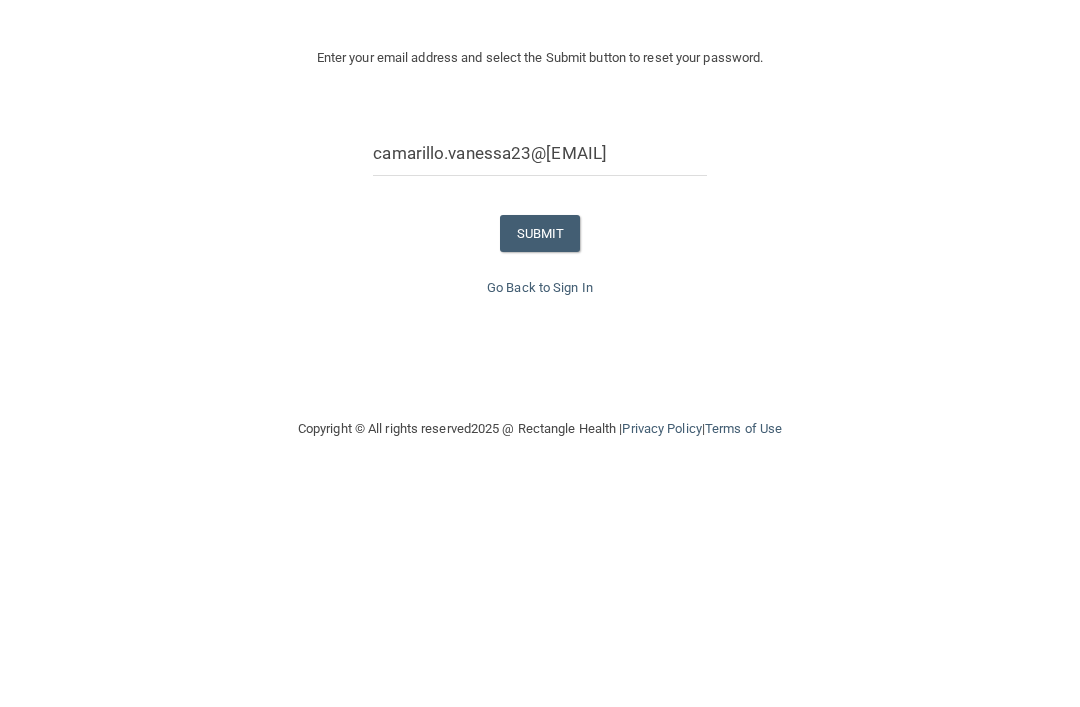 click on "SUBMIT" at bounding box center (540, 499) 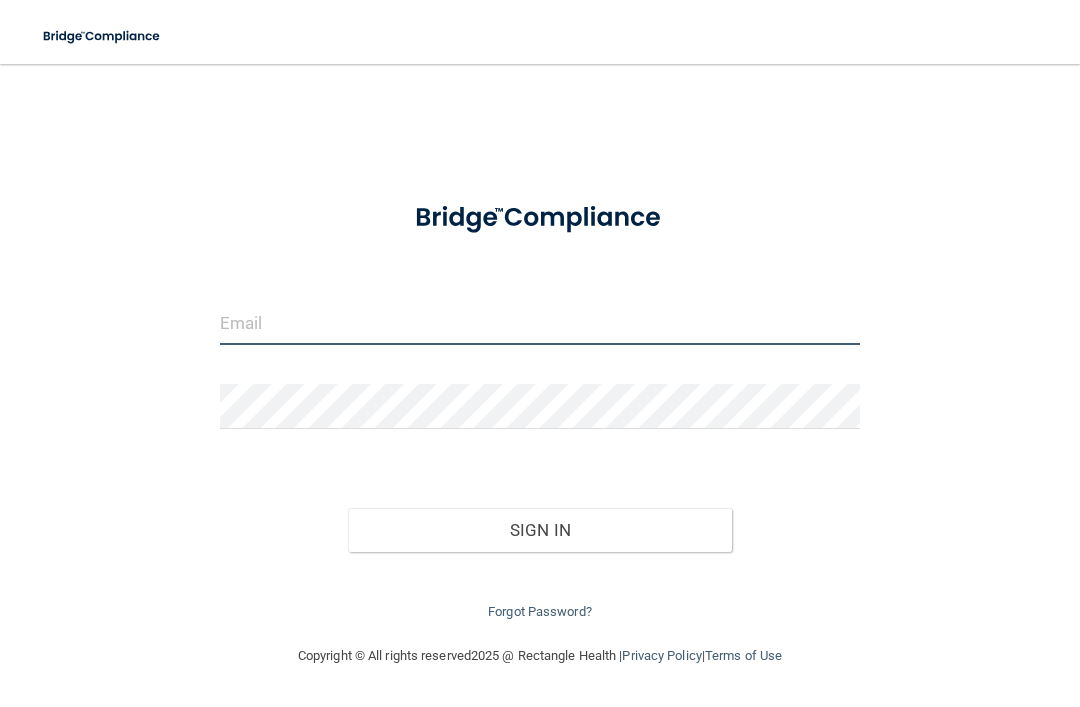 click at bounding box center [540, 322] 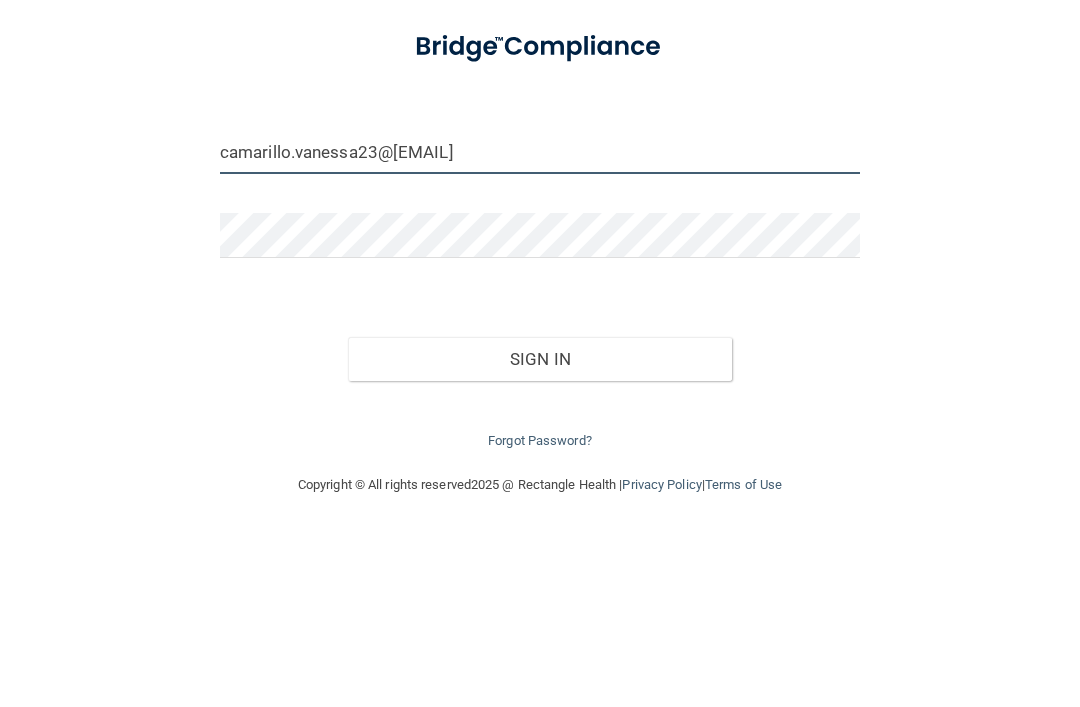 type on "[EMAIL]" 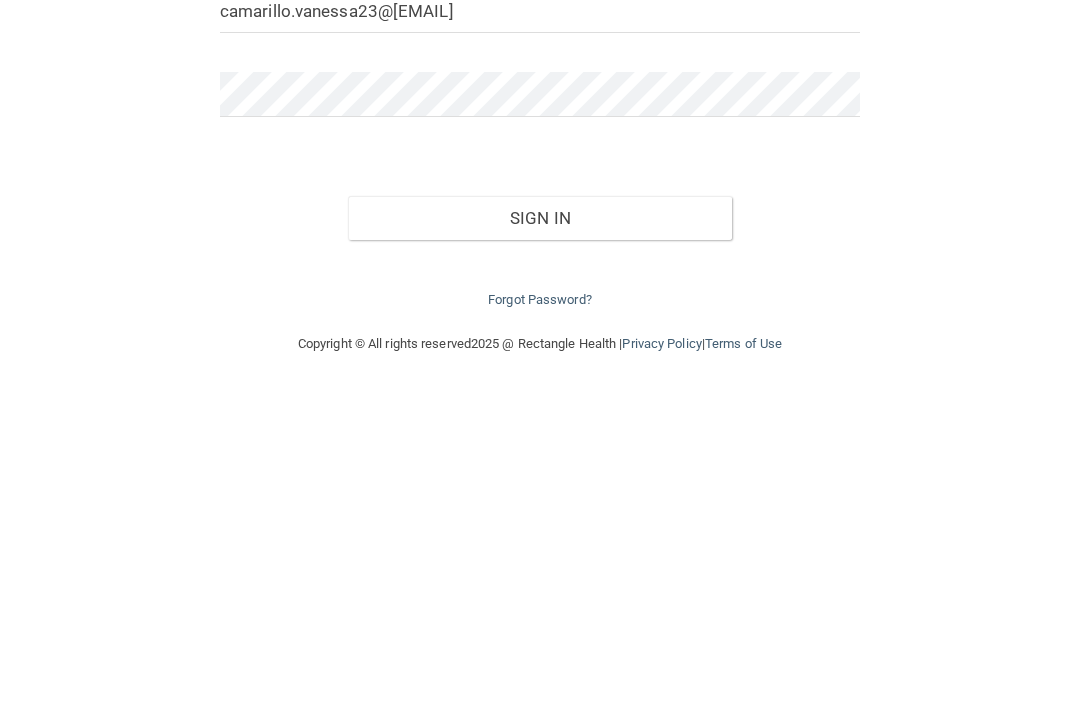 click on "Sign In" at bounding box center [540, 530] 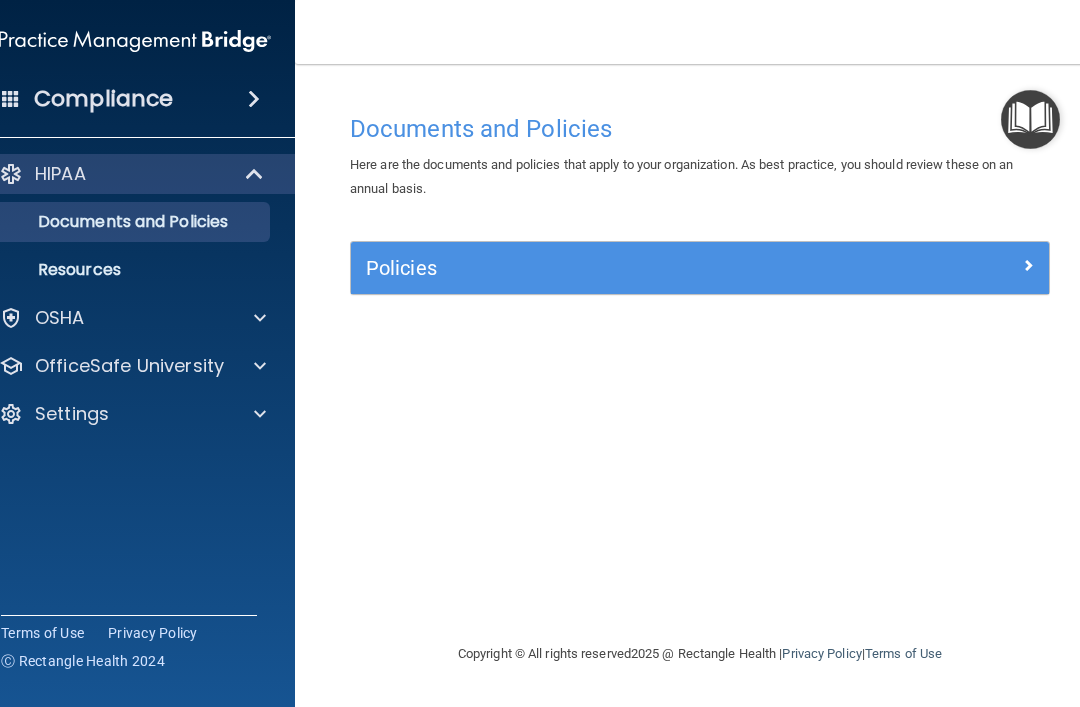 click at bounding box center (255, 174) 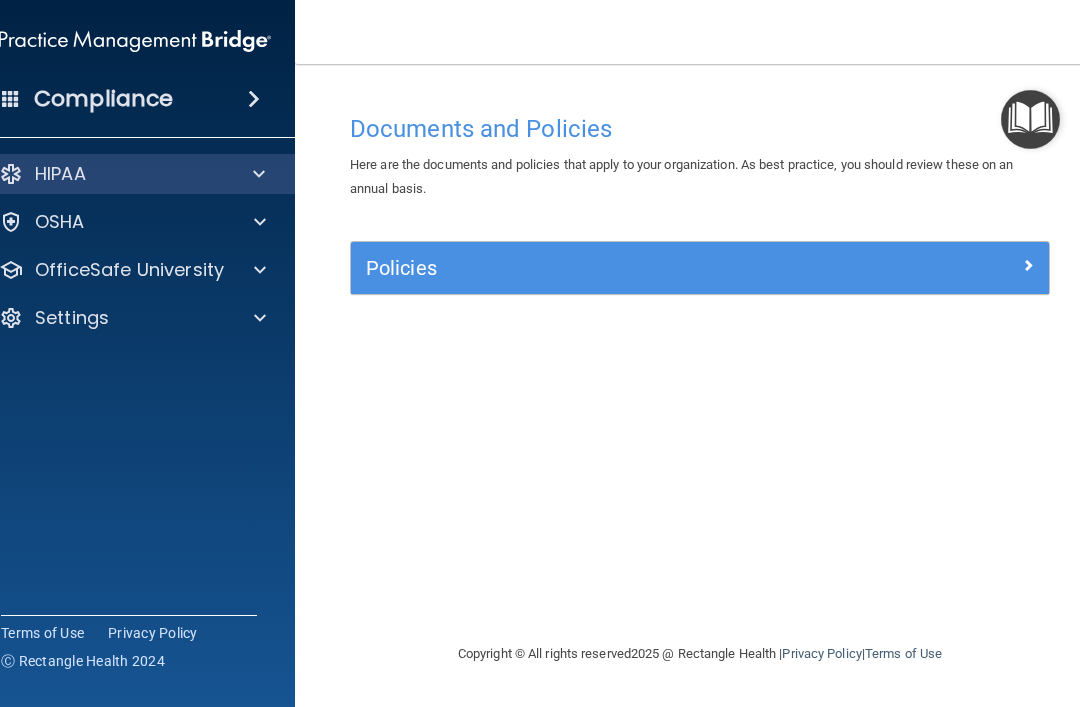 click at bounding box center (259, 174) 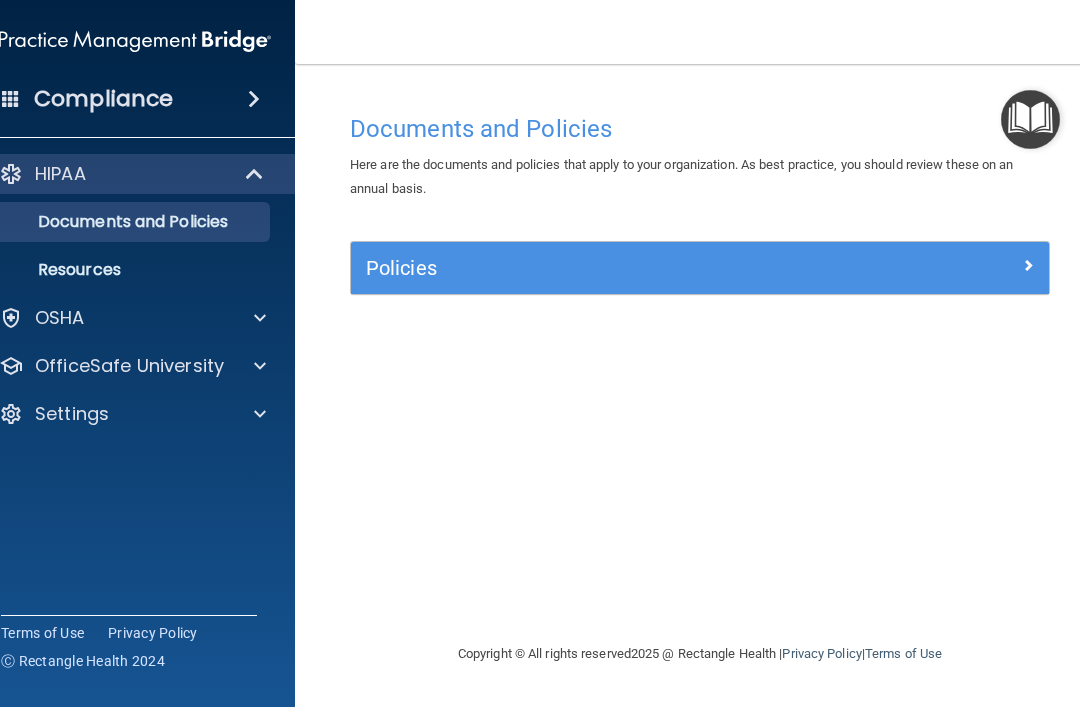 click at bounding box center (1028, 265) 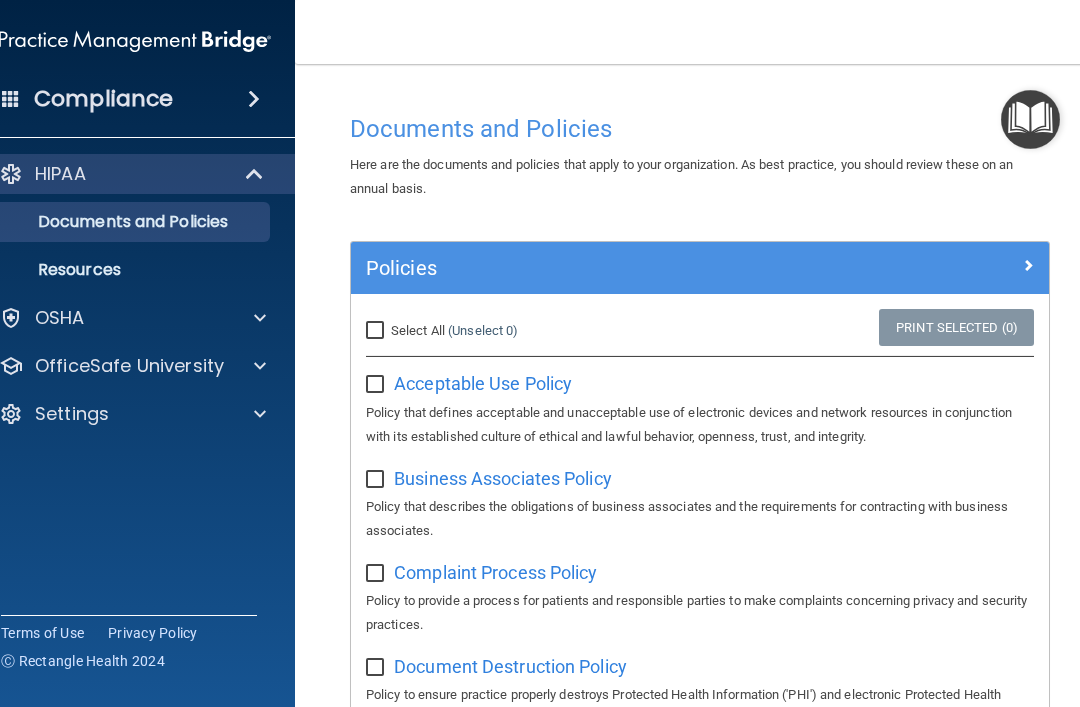 click on "Select All   (Unselect 0)    Unselect All" at bounding box center [467, 331] 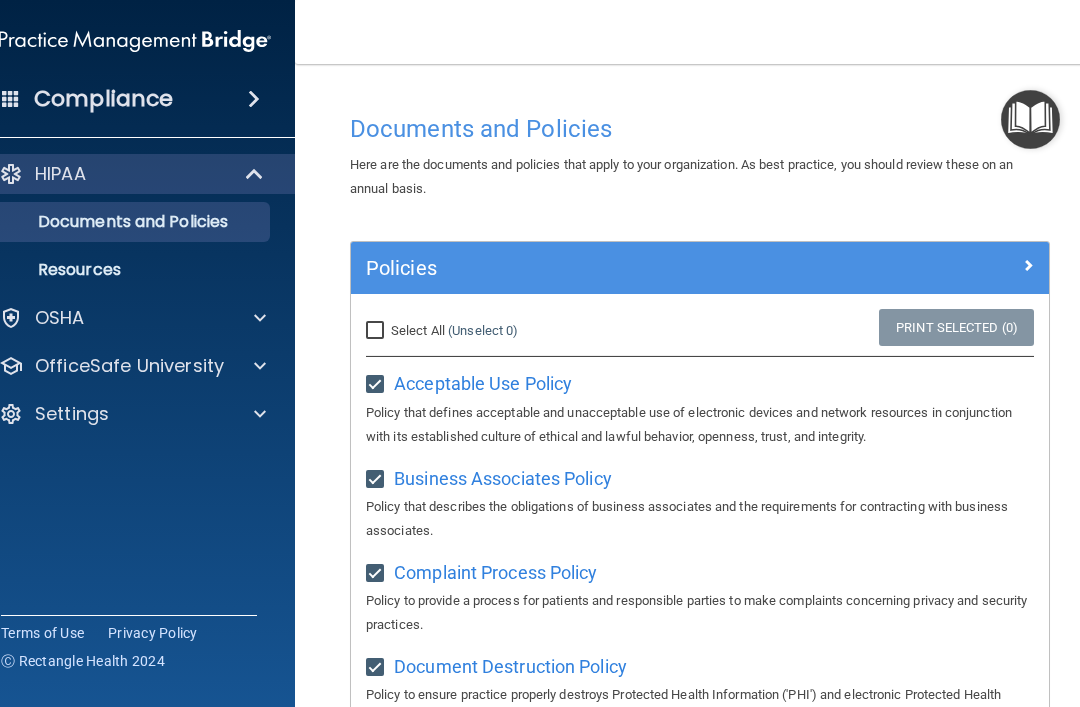 checkbox on "true" 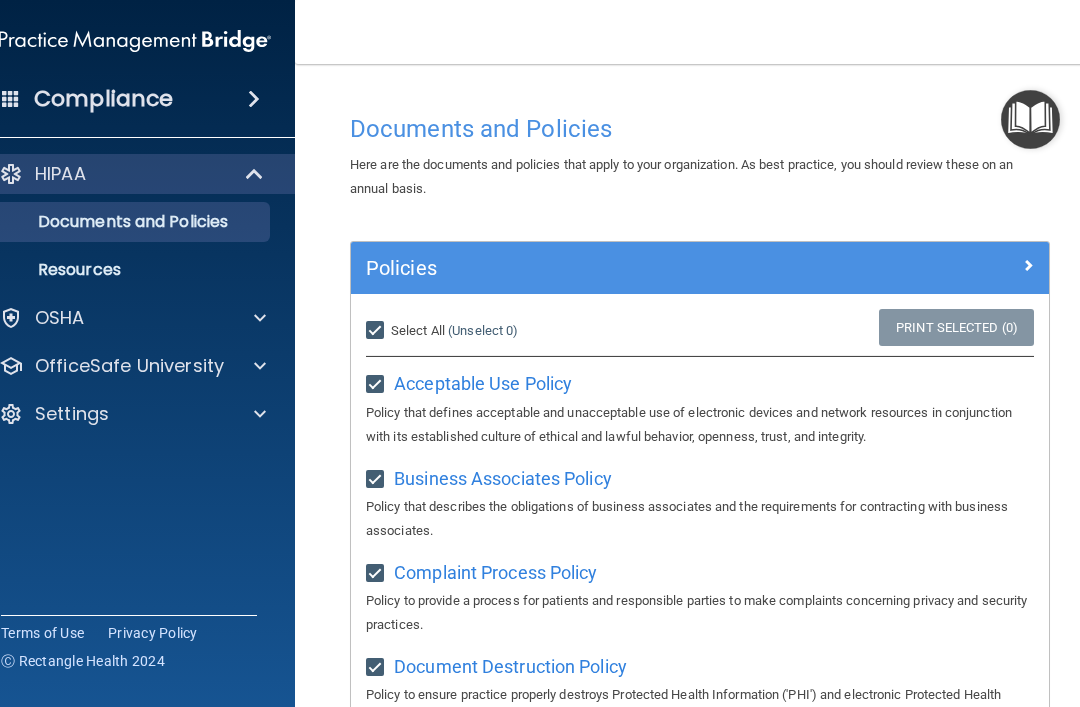 checkbox on "true" 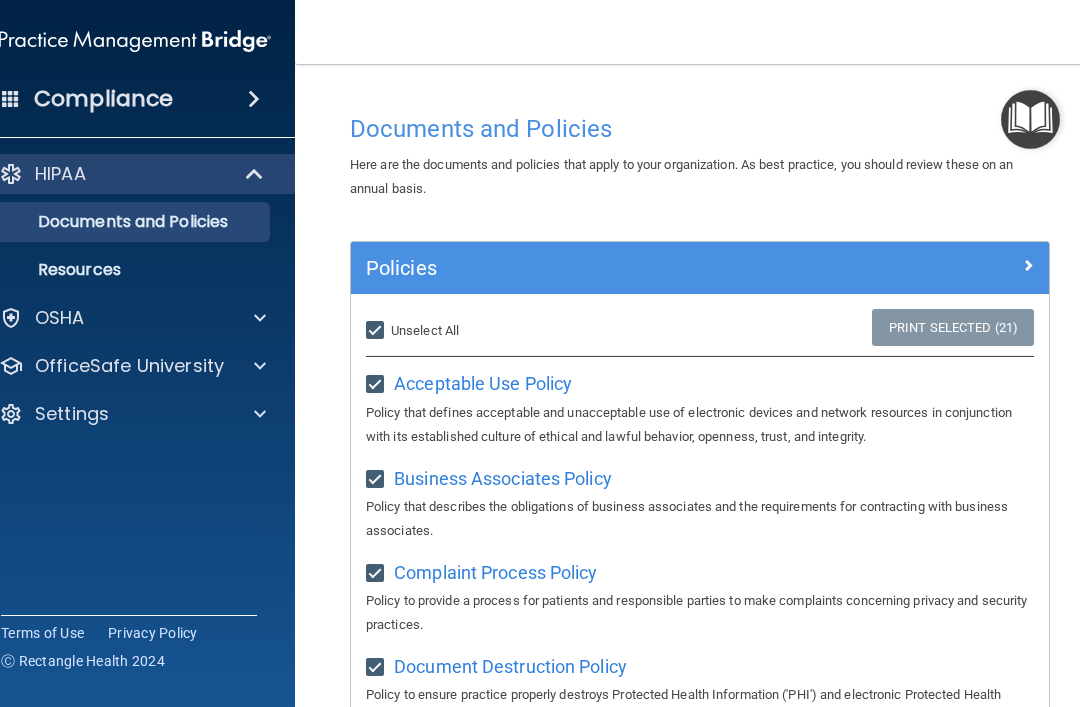 scroll, scrollTop: 0, scrollLeft: 0, axis: both 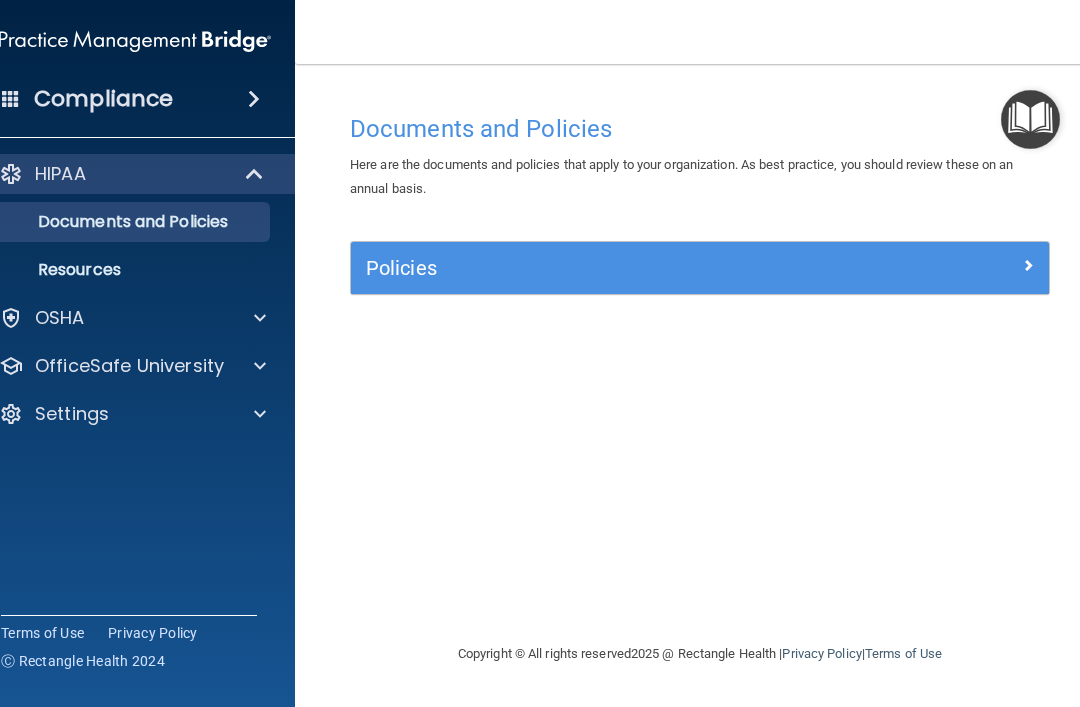 click at bounding box center (962, 264) 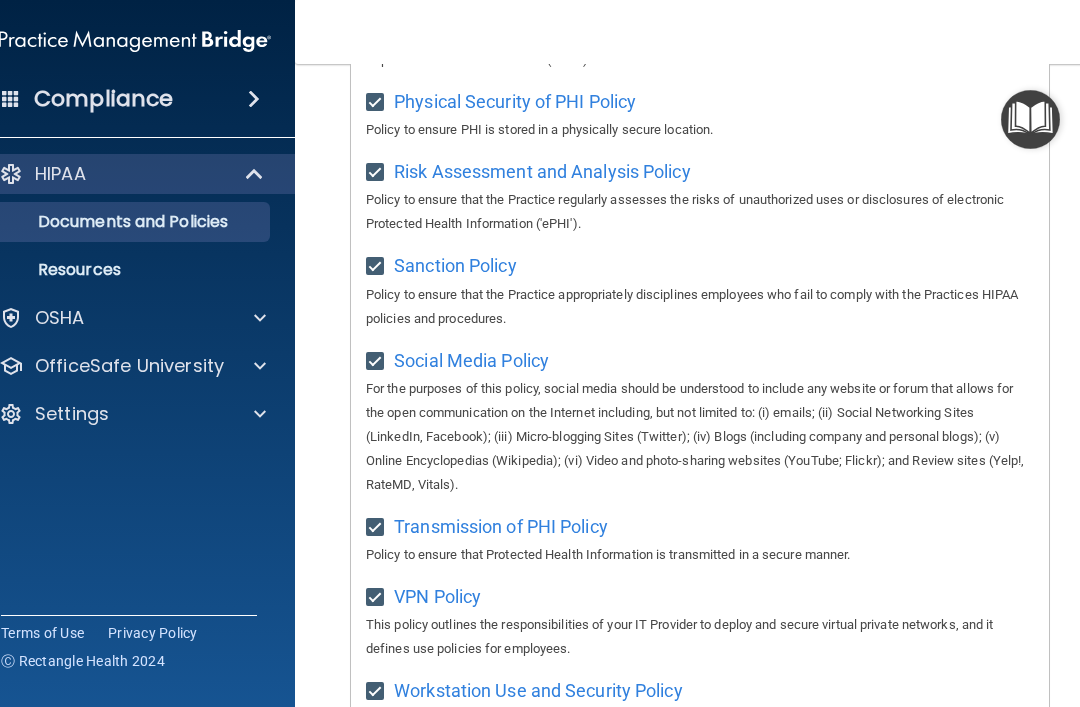 click at bounding box center (257, 318) 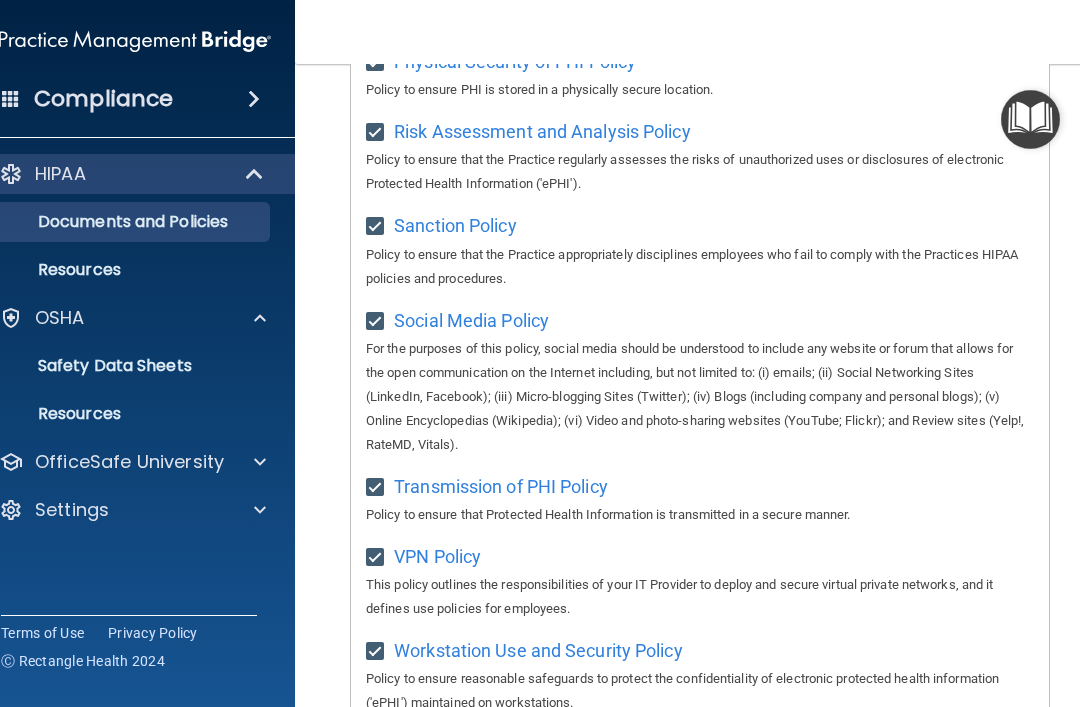 scroll, scrollTop: 1619, scrollLeft: 0, axis: vertical 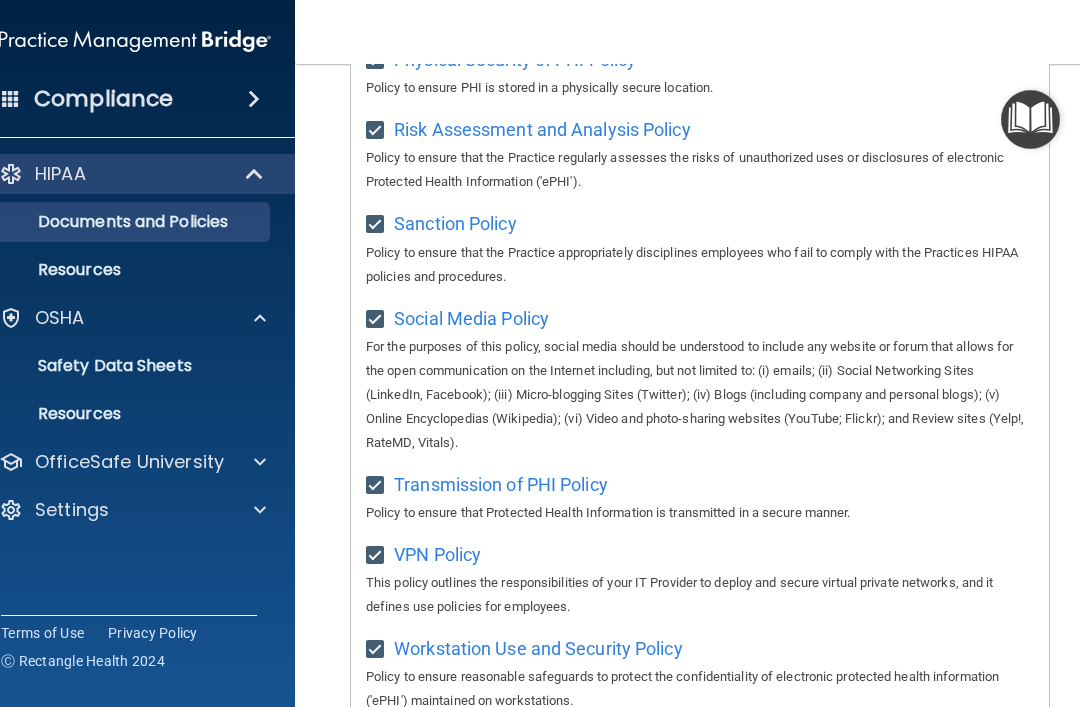 click on "Safety Data Sheets" at bounding box center [124, 366] 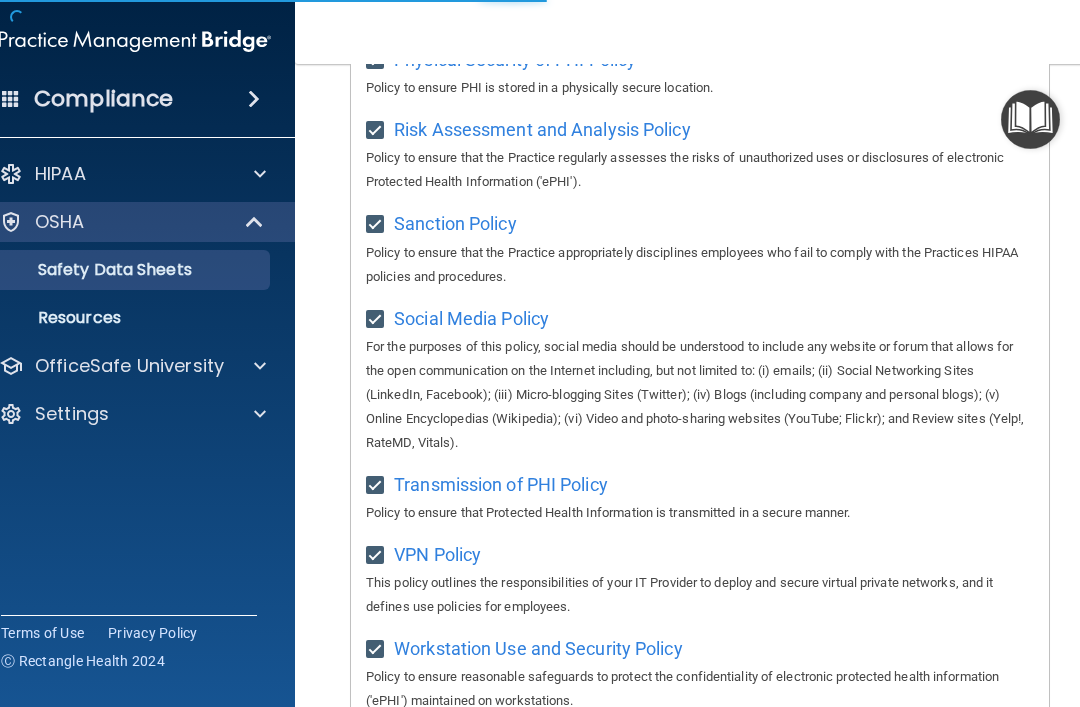 scroll, scrollTop: 0, scrollLeft: 0, axis: both 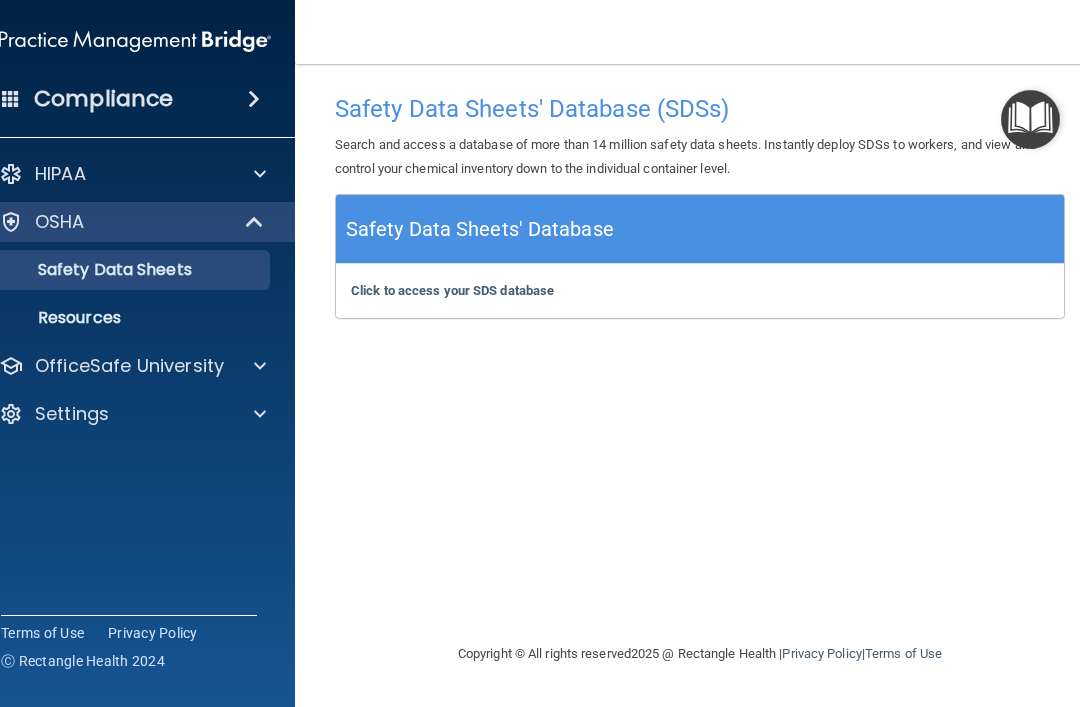 click at bounding box center [254, 99] 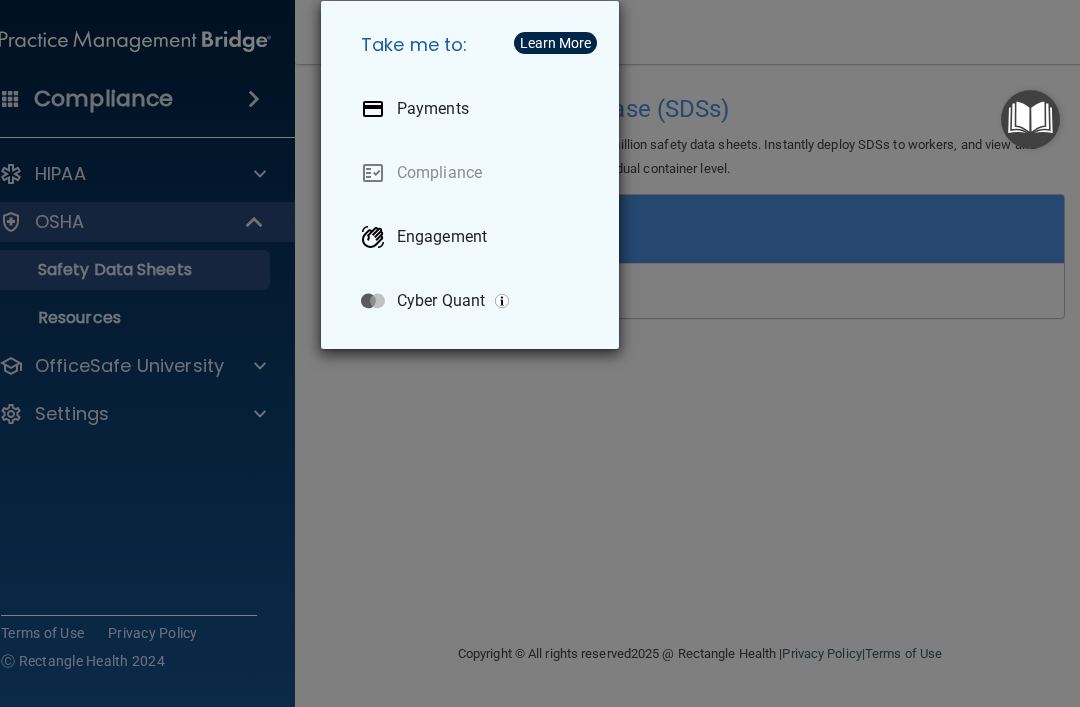click on "Take me to:             Payments                   Compliance                     Engagement                     Cyber Quant" at bounding box center [540, 353] 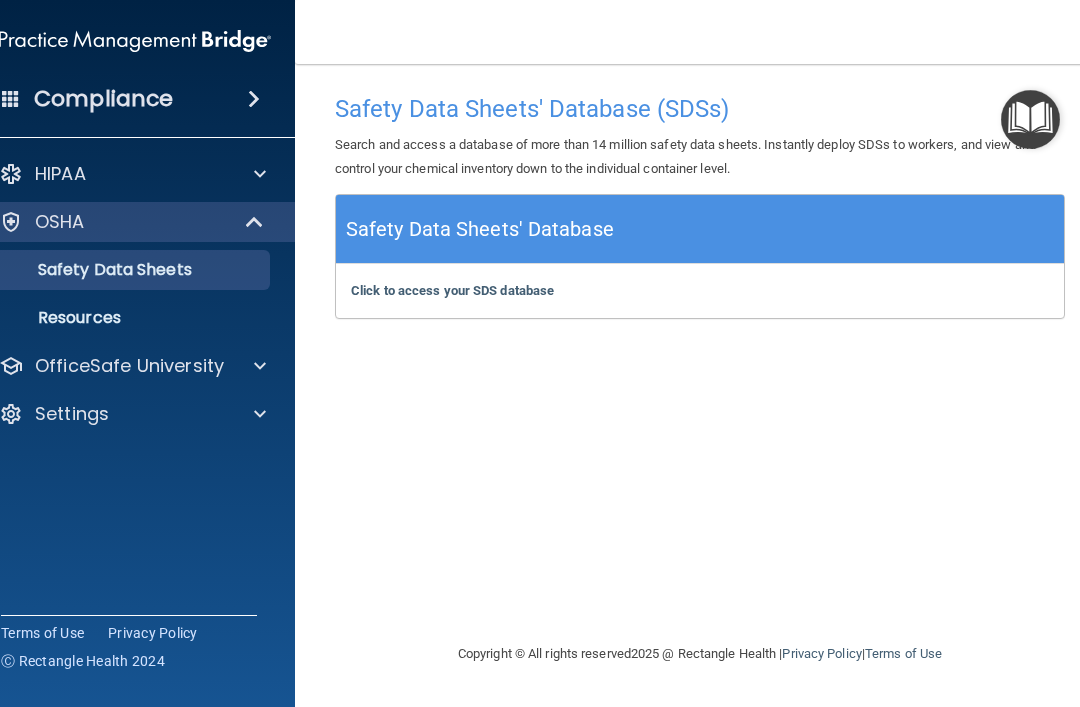 click at bounding box center (257, 366) 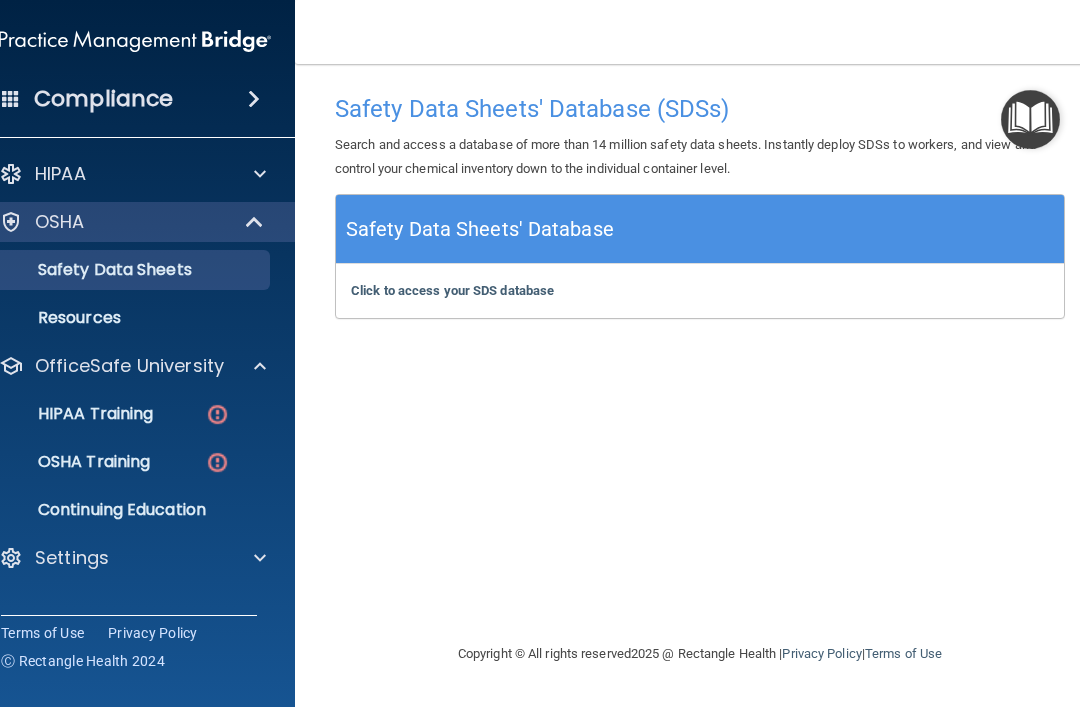 click at bounding box center (217, 414) 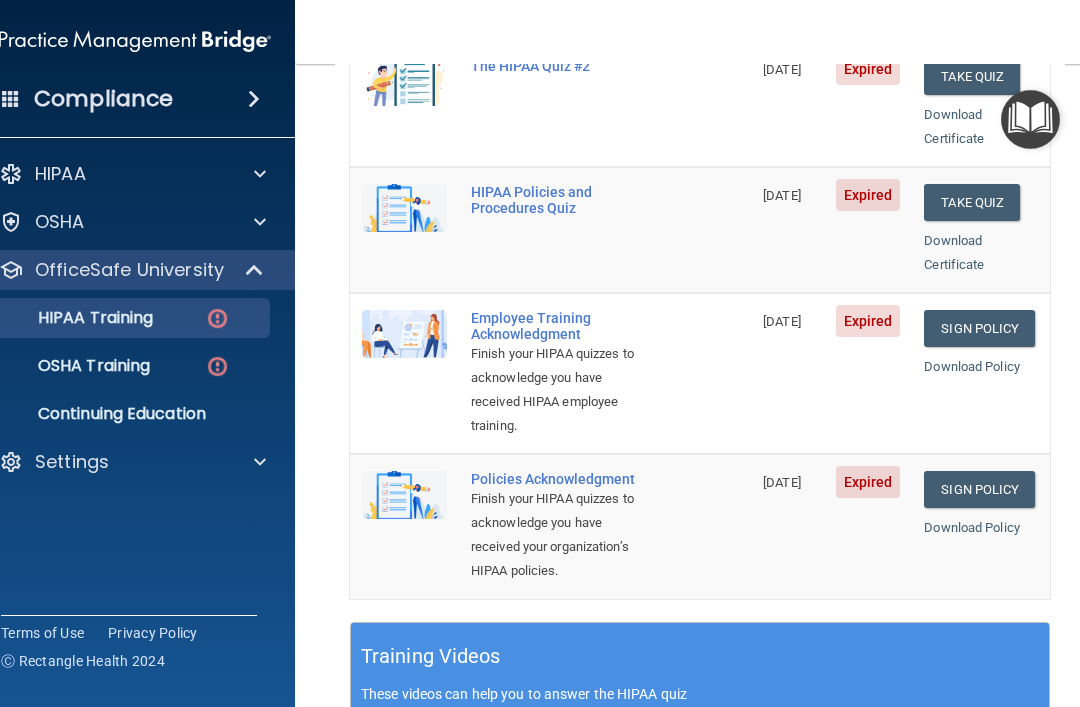 scroll, scrollTop: 473, scrollLeft: 0, axis: vertical 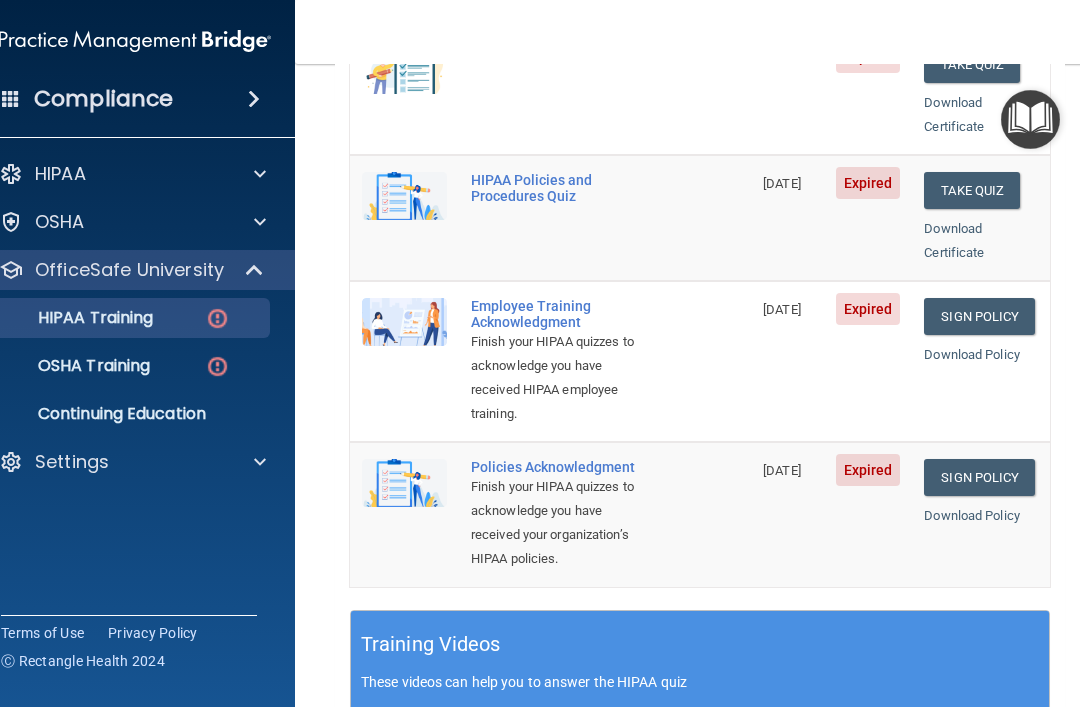 click on "OSHA Training" at bounding box center (124, 366) 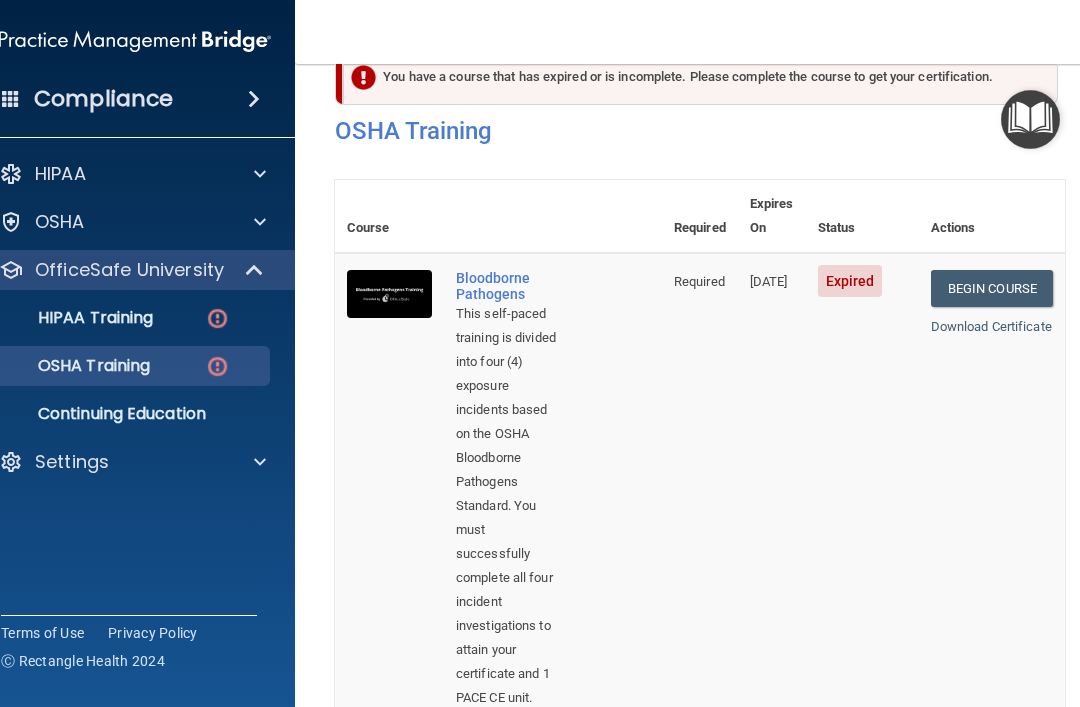 scroll, scrollTop: 43, scrollLeft: 0, axis: vertical 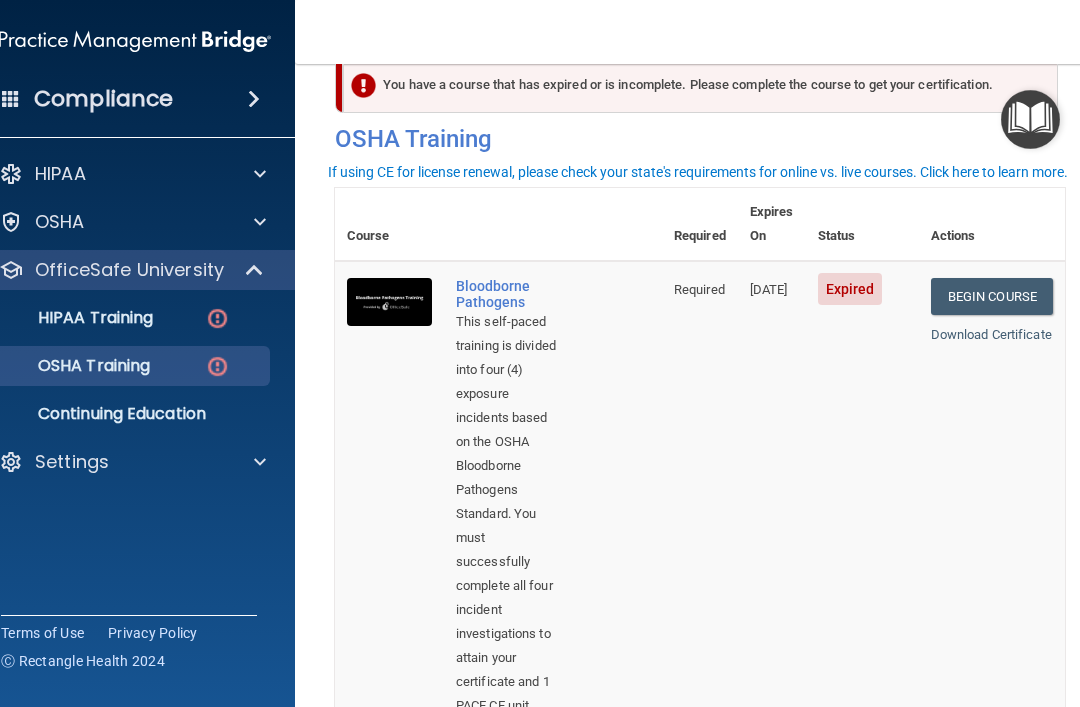 click on "Begin Course" at bounding box center (992, 296) 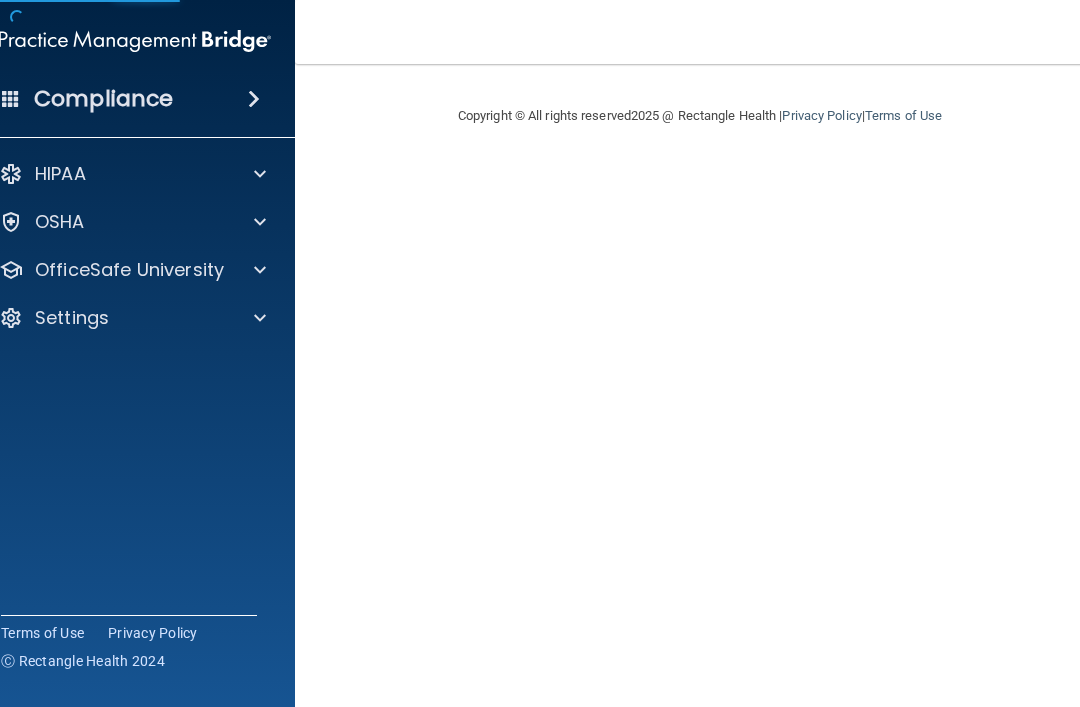 scroll, scrollTop: 0, scrollLeft: 0, axis: both 